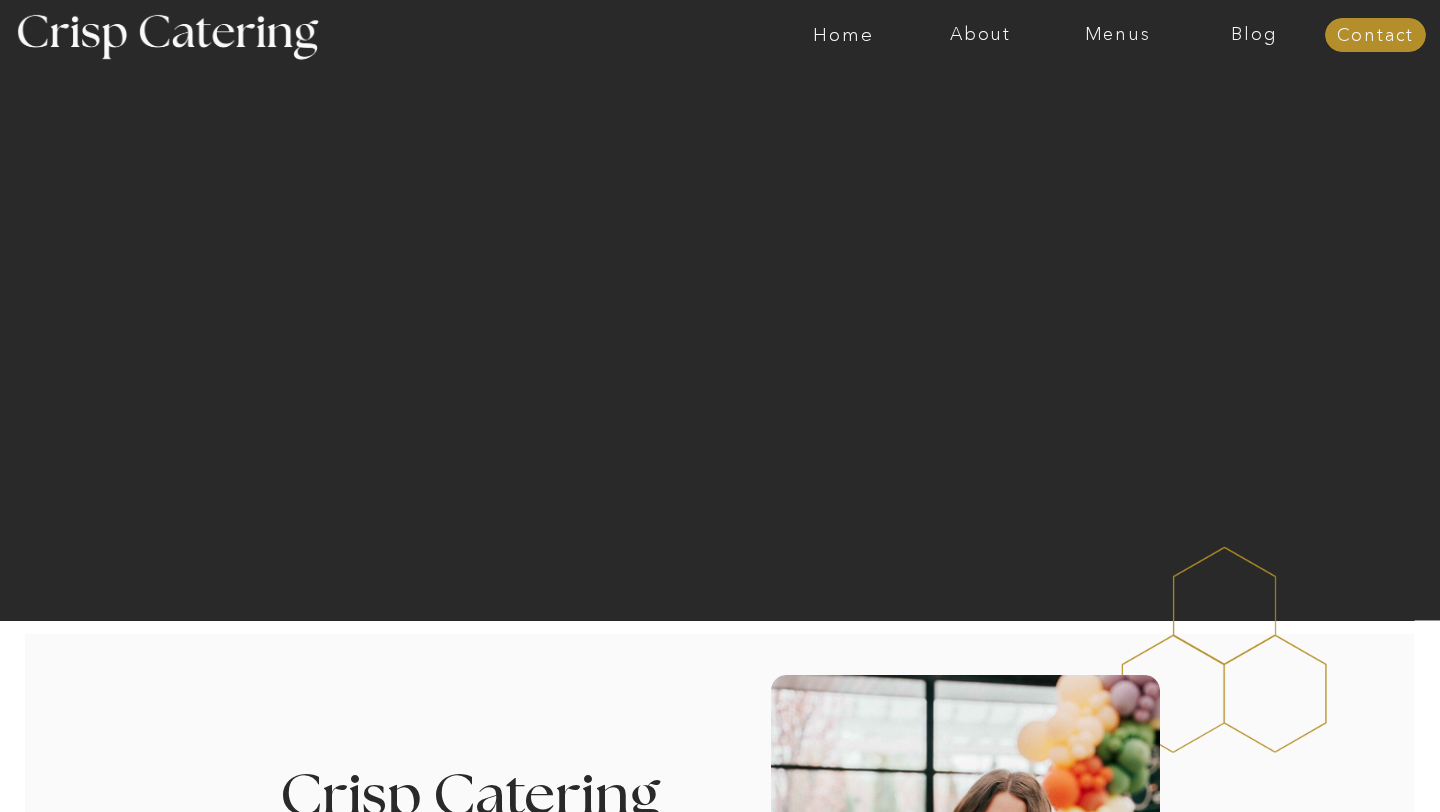 scroll, scrollTop: 0, scrollLeft: 0, axis: both 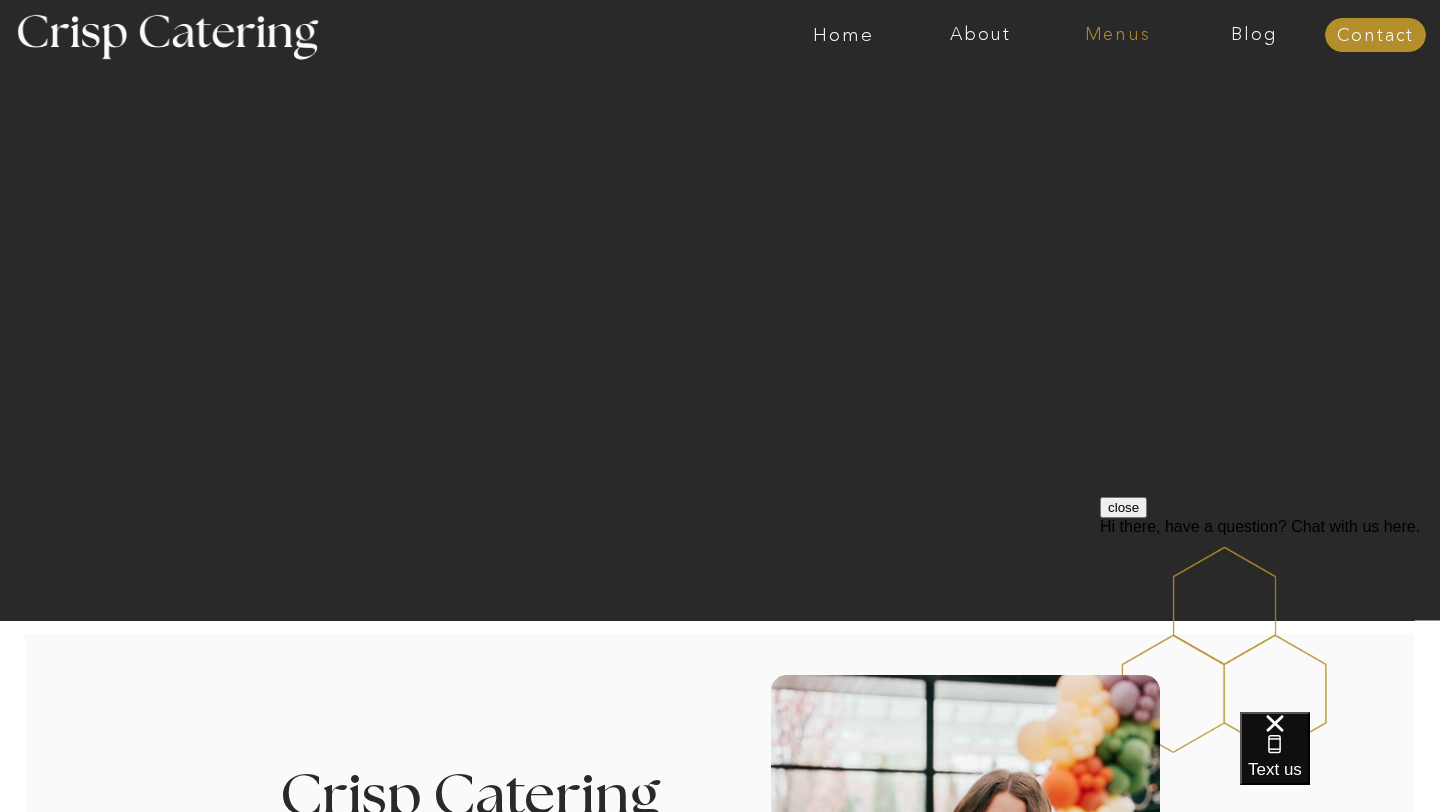 click on "Menus" at bounding box center [1117, 35] 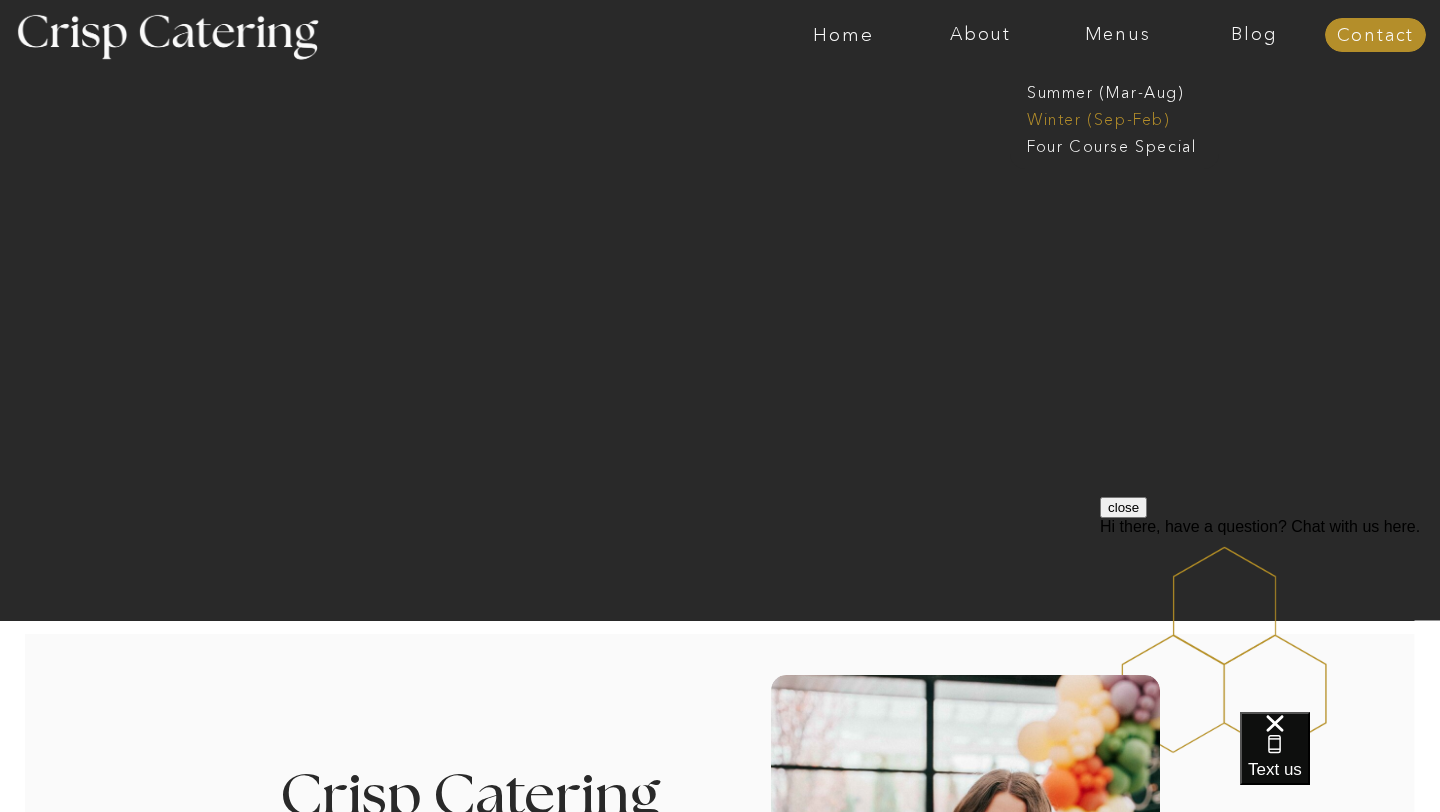 click on "Winter (Sep-Feb)" at bounding box center (1109, 117) 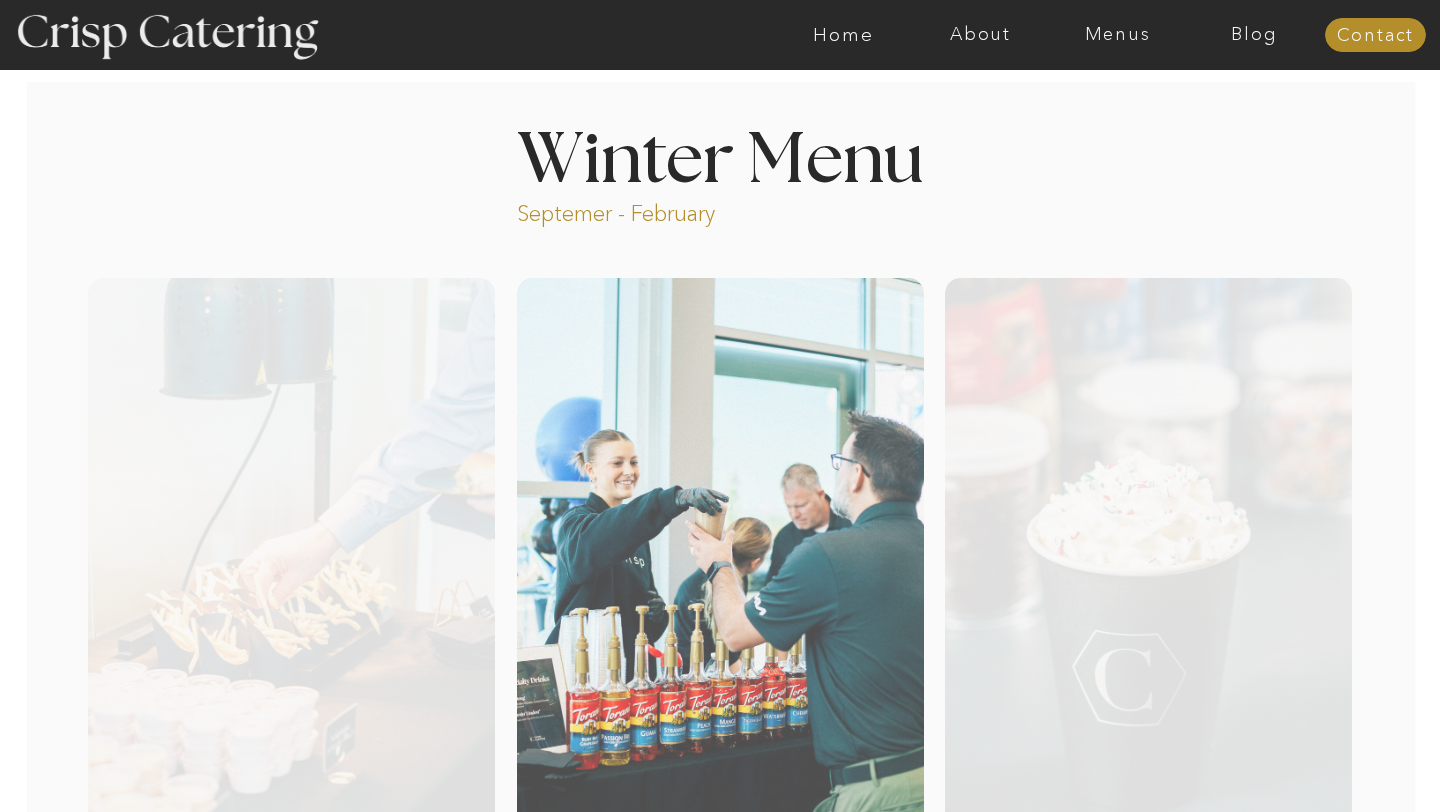 scroll, scrollTop: 0, scrollLeft: 0, axis: both 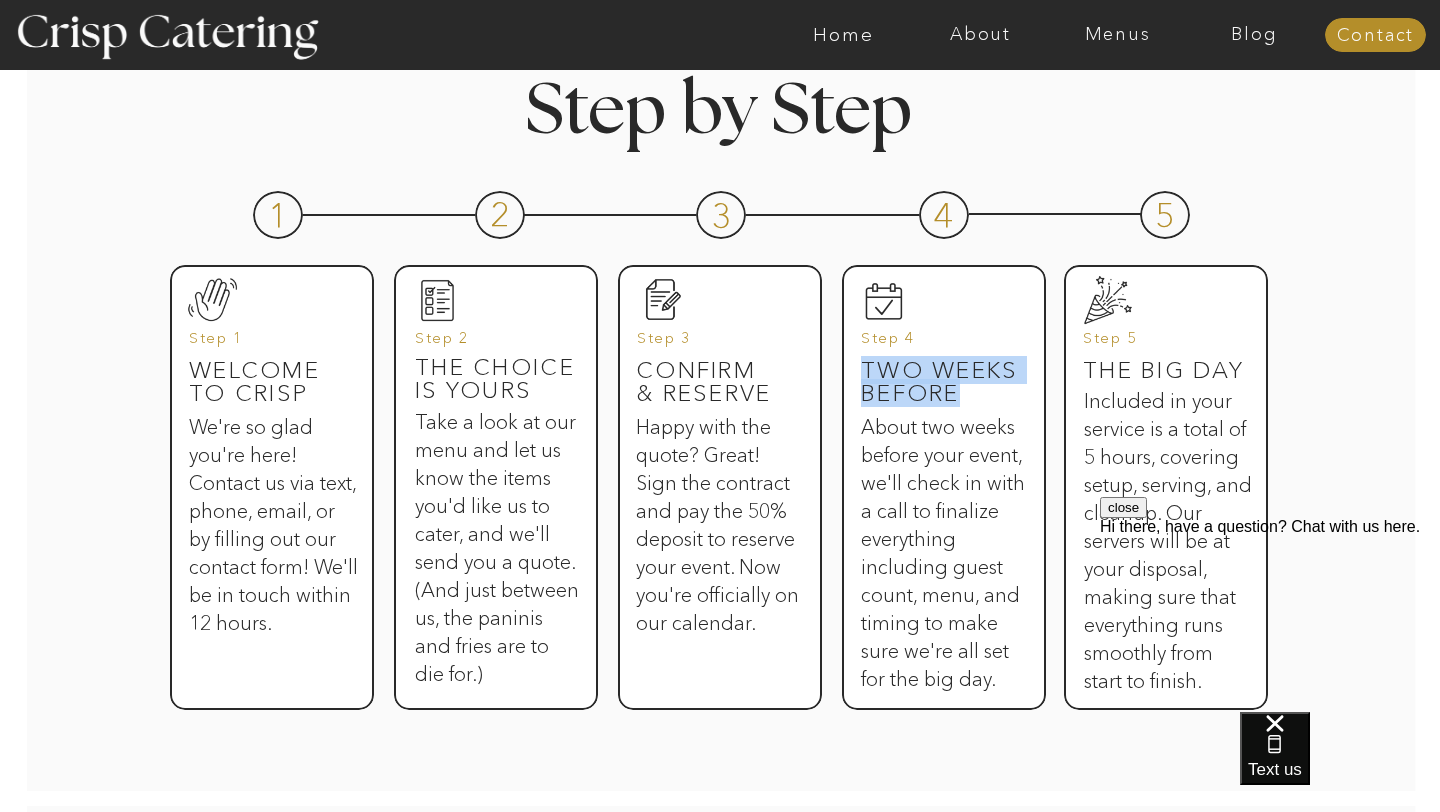 click on "Step by Step 1 2 3 4 5 Welcome to Crisp We're so glad you're here! Contact us via text, phone, email, or by filling out our contact form! We'll be in touch within 12 hours. The Choice is yours Take a look at our menu and let us know the items you'd like us to cater, and we'll send you a quote. (And just between us, the paninis and fries are to die for.) Step 1 Confirm & reserve Happy with the quote? Great! Sign the contract and pay the 50% deposit to reserve your event. Now you're officially on our calendar. Step 3 Two weeks before About two weeks before your event, we'll check in with a call to finalize everything including guest count, menu, and timing to make sure we're all set for the big day. Step 4 The big day Included in your service is a total of 5 hours, covering setup, serving, and cleanup. Our servers will be at your disposal, making sure that everything runs smoothly from start to finish. Step 5 Step 2" at bounding box center [720, 406] 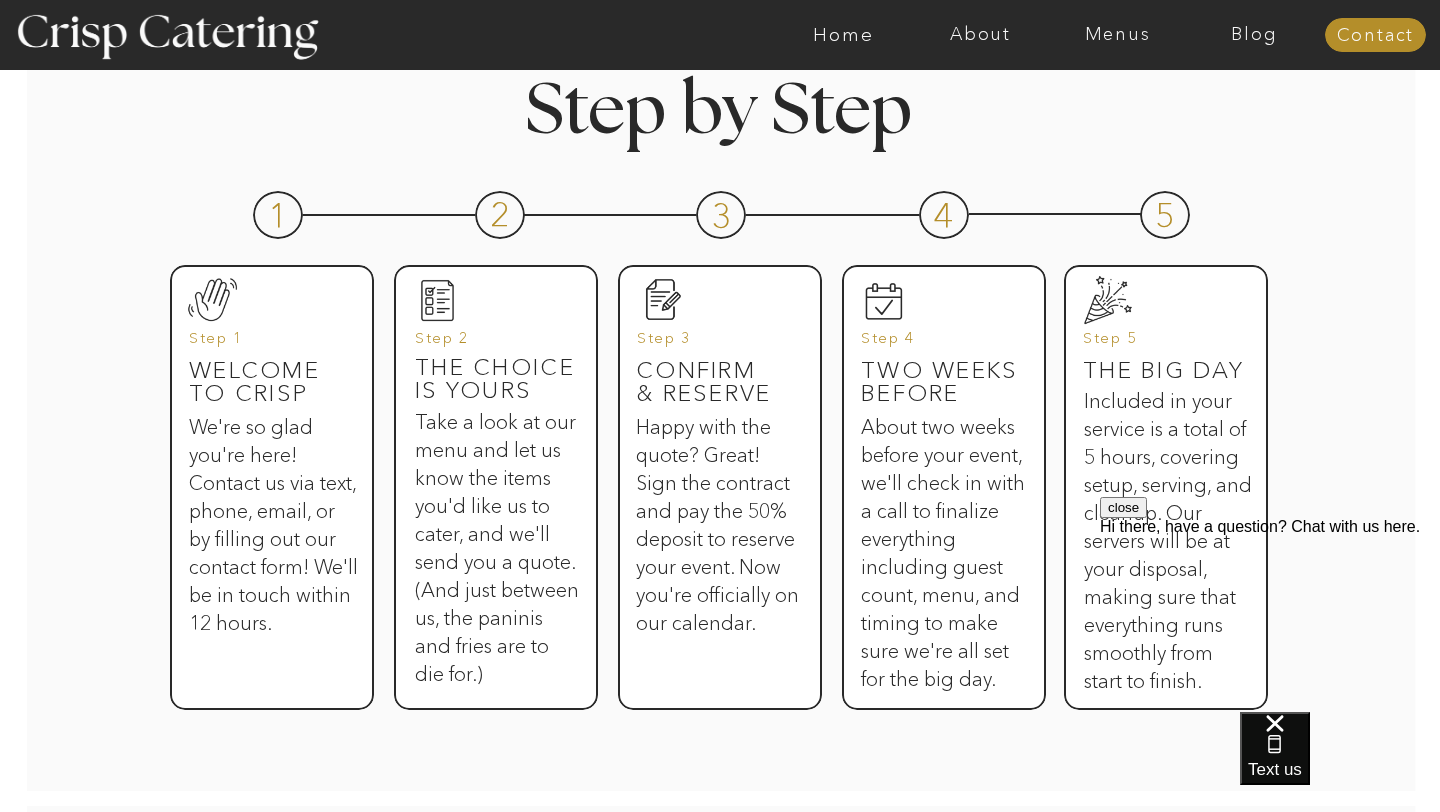 click on "Two weeks before" at bounding box center [943, 373] 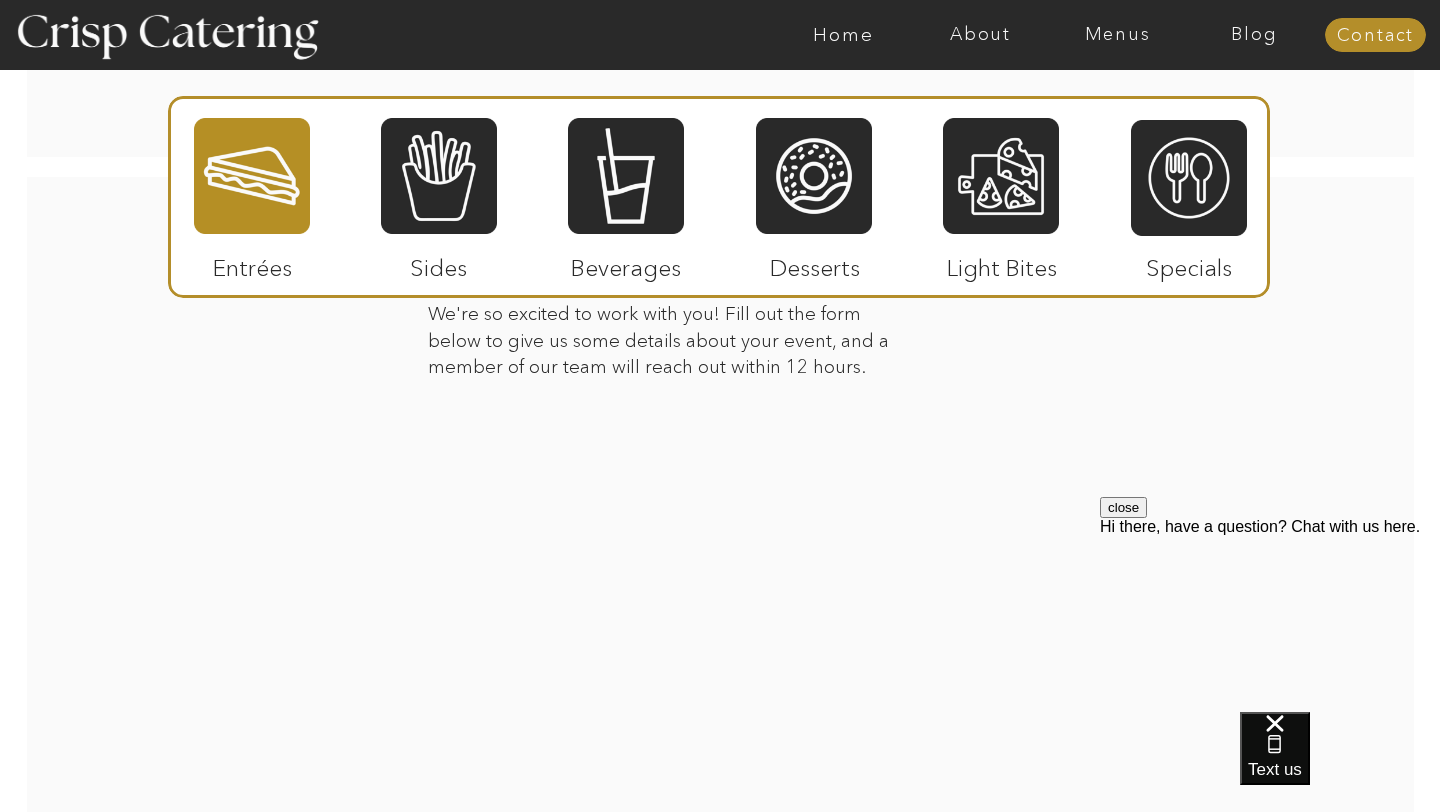 scroll, scrollTop: 4438, scrollLeft: 0, axis: vertical 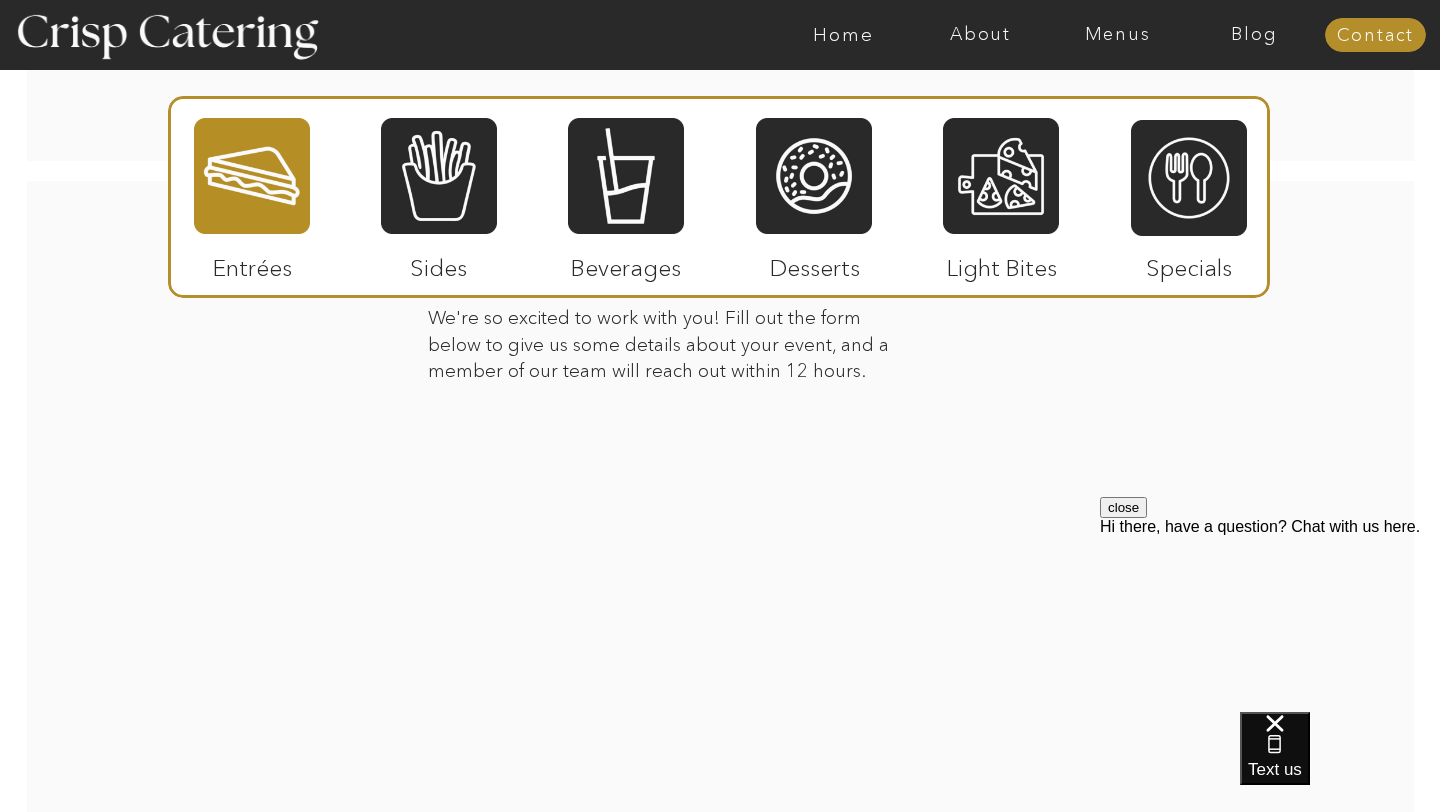 click at bounding box center [719, 197] 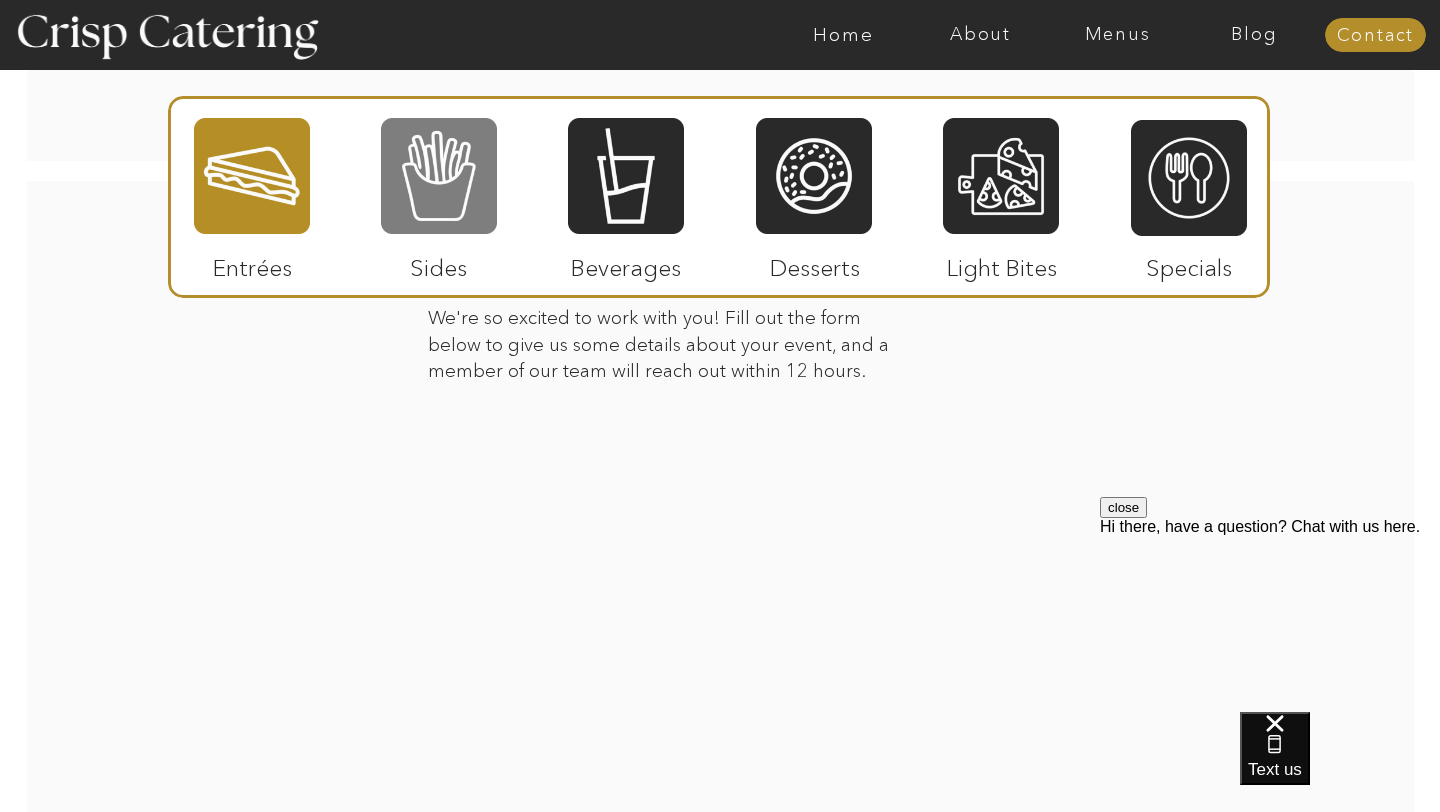 click at bounding box center (439, 176) 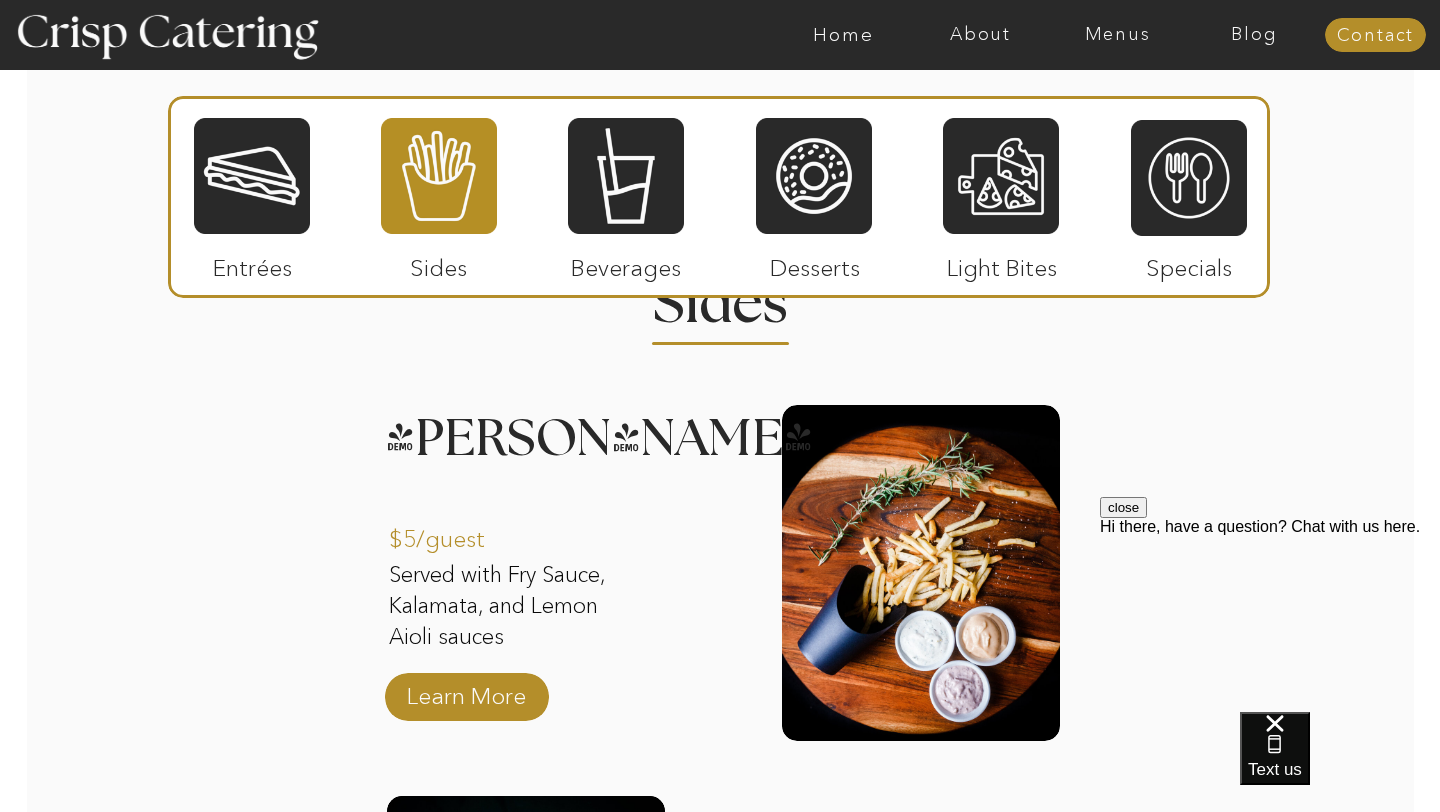 scroll, scrollTop: 2372, scrollLeft: 0, axis: vertical 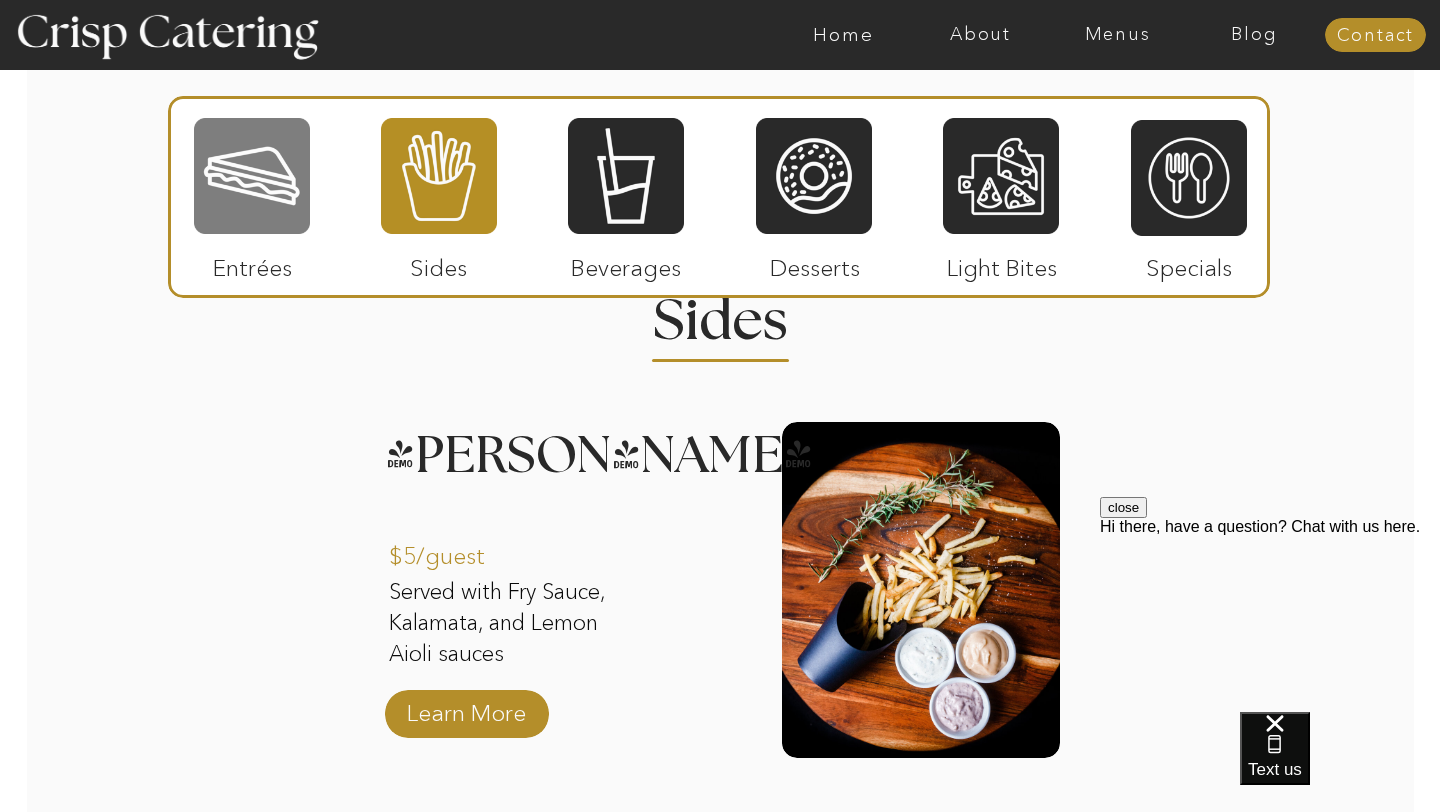 click at bounding box center [252, 176] 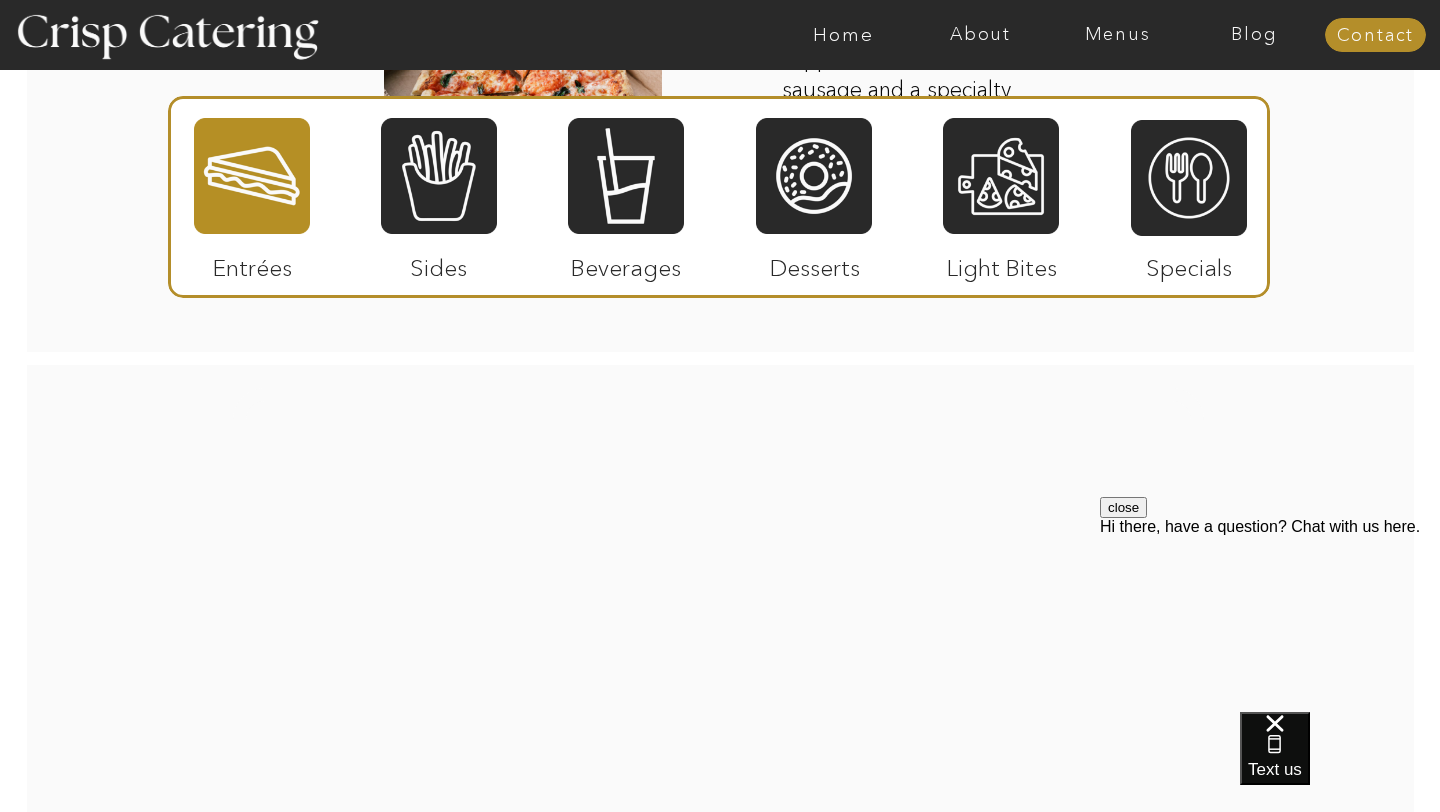 scroll, scrollTop: 3636, scrollLeft: 0, axis: vertical 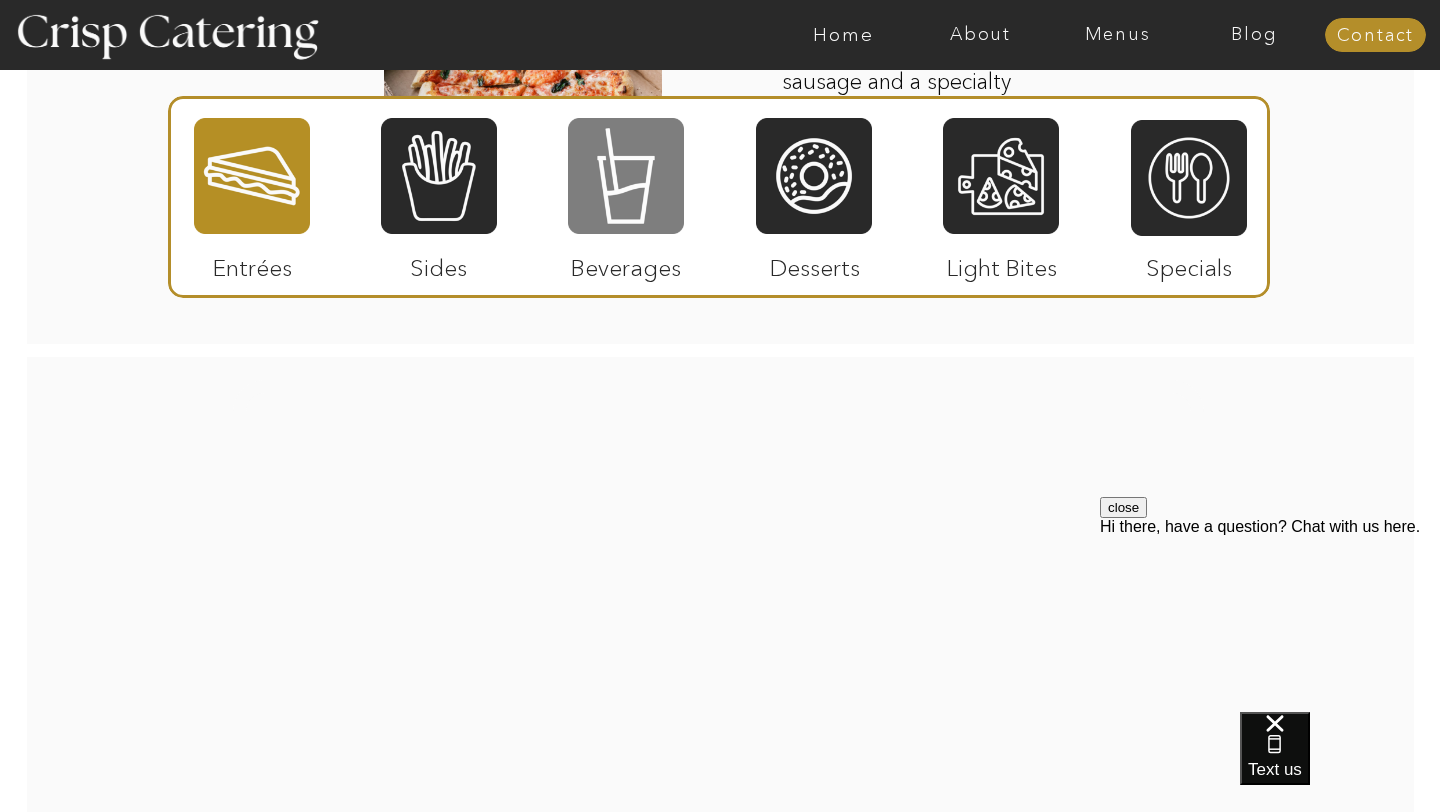 click at bounding box center (626, 176) 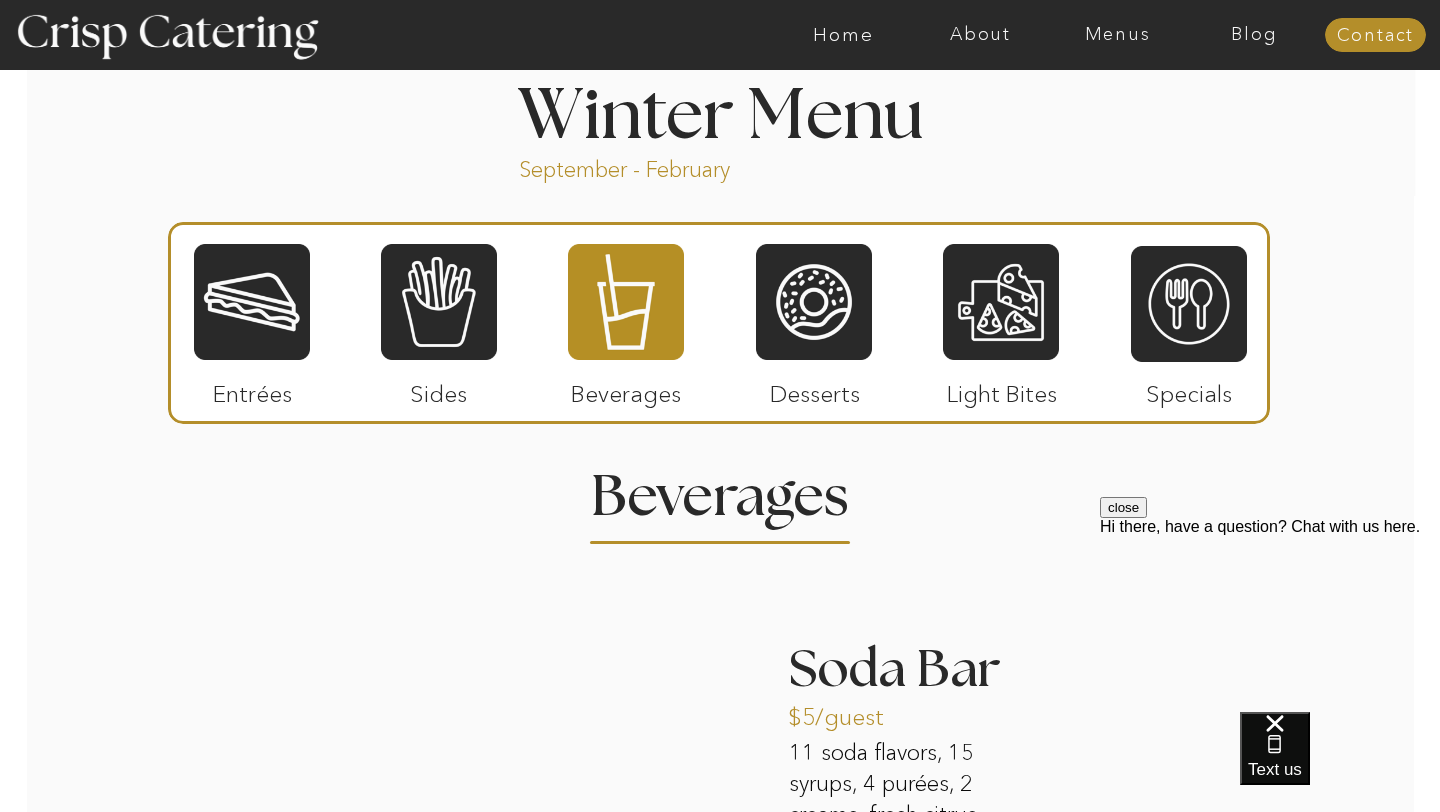 scroll, scrollTop: 2137, scrollLeft: 0, axis: vertical 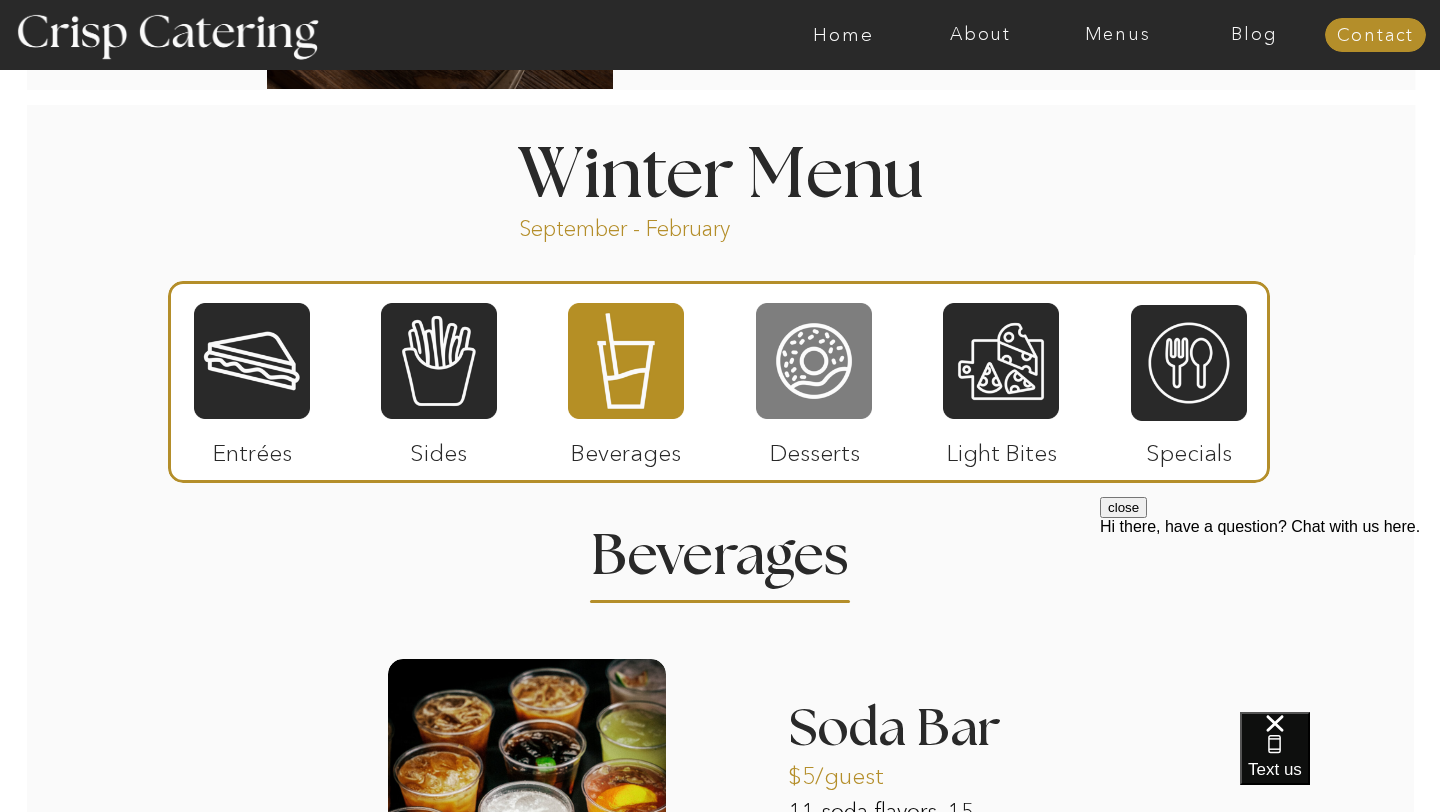 click at bounding box center [814, 361] 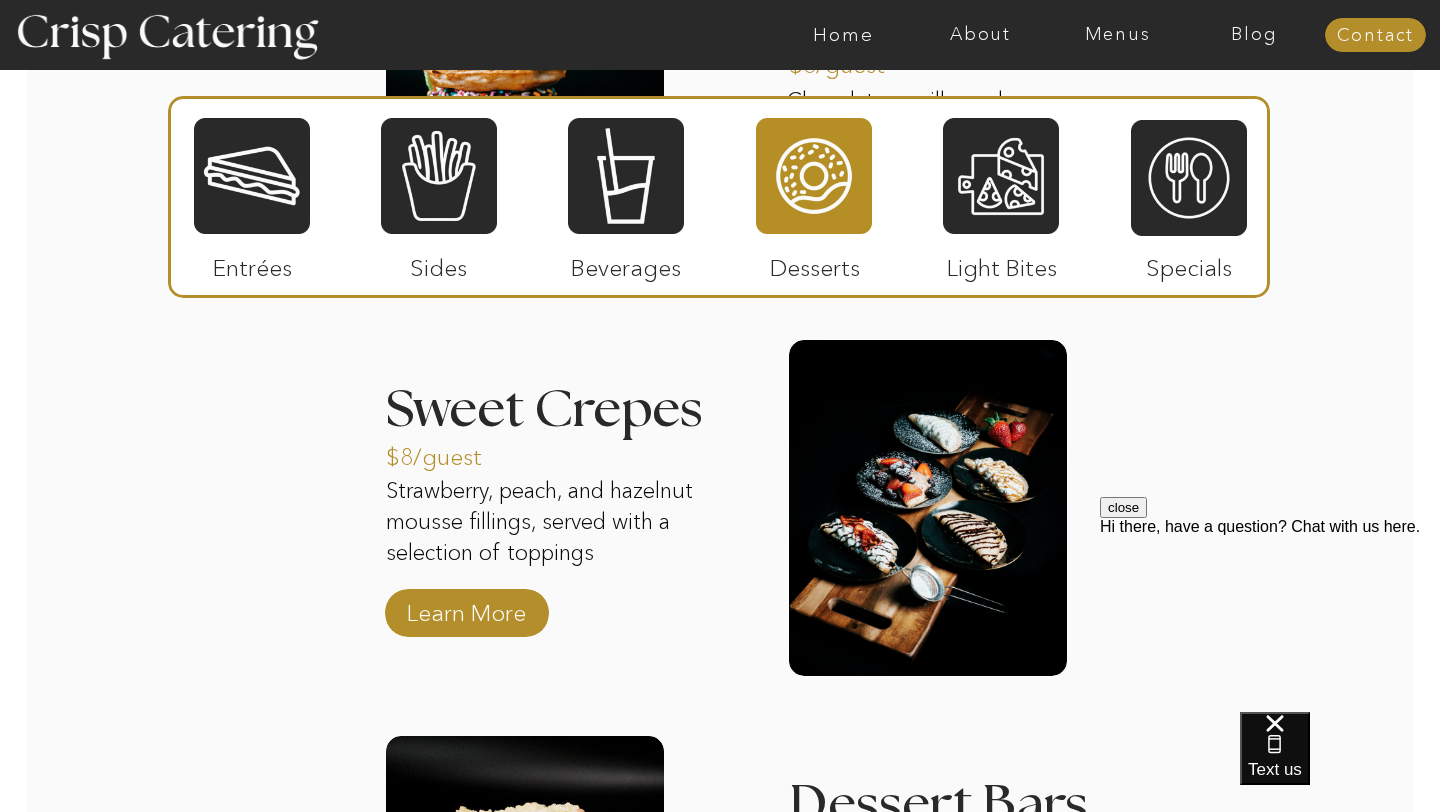 scroll, scrollTop: 2864, scrollLeft: 0, axis: vertical 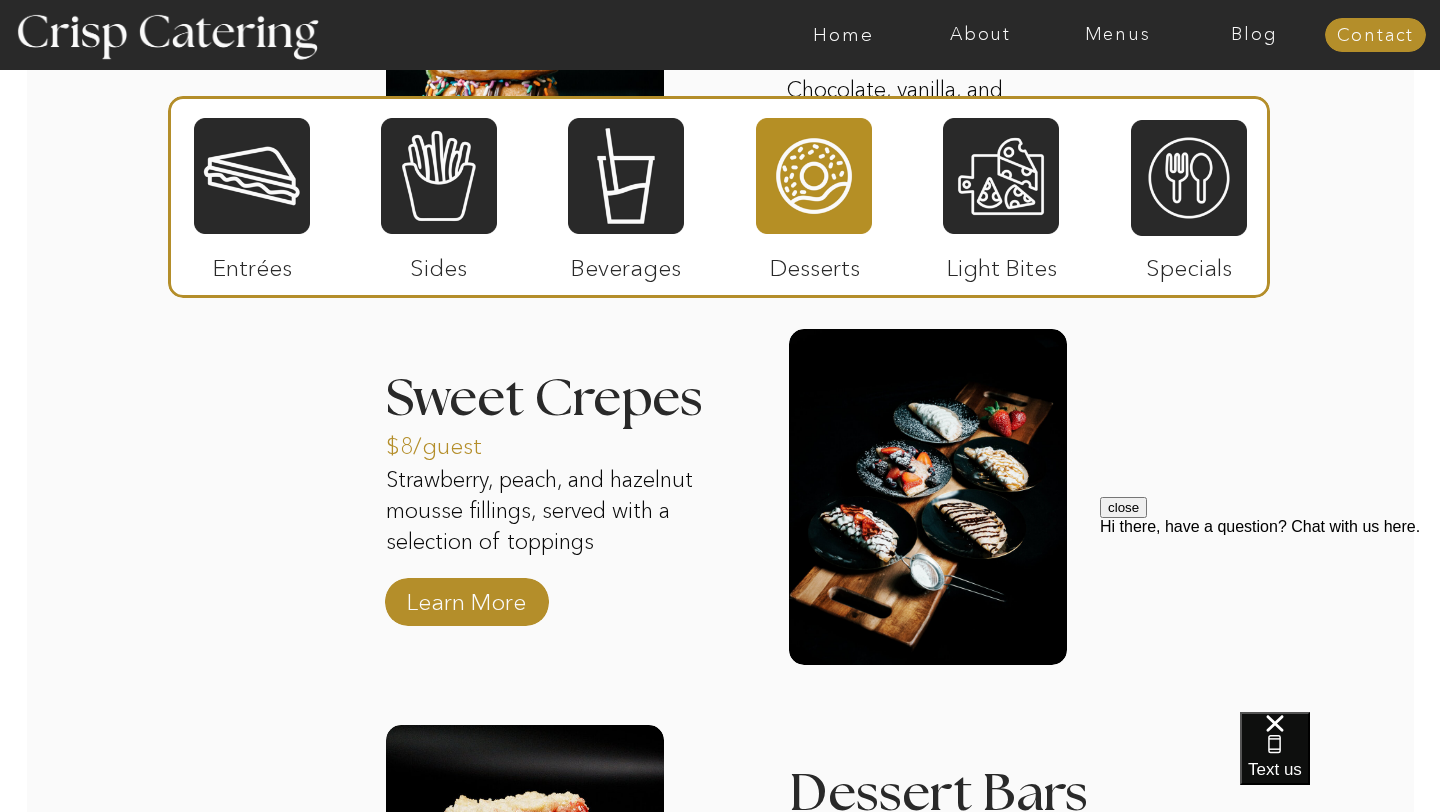 click on "About Home Menus Contact Blog About Crisp Crisp Cares Reviews faq About Home Menus Contact Blog Winter (Sep-Feb) Summer (Mar-Aug) About Home Menus Contact Blog Four Course Special Septemer - February Winter Menu Step by Step 1 2 3 4 5 Welcome to Crisp We're so glad you're here! Contact us via text, phone, email, or by filling out our contact form! We'll be in touch within 12 hours. The Choice is yours Take a look at our menu and let us know the items you'd like us to cater, and we'll send you a quote. (And just between us, the paninis and fries are to die for.) Step 1 Confirm & reserve Happy with the quote? Great! Sign the contract and pay the 50% deposit to reserve your event. Now you're officially on our calendar. Step 3 Two weeks before About two weeks before your event, we'll check in with a call to finalize everything including guest count, menu, and timing to make sure we're all set for the big day. Step 4 The big day Step 5 Step 2 1 2 The big day Step 5 two weeks before Step 4 confirm & reserve Step 3" at bounding box center [720, -63] 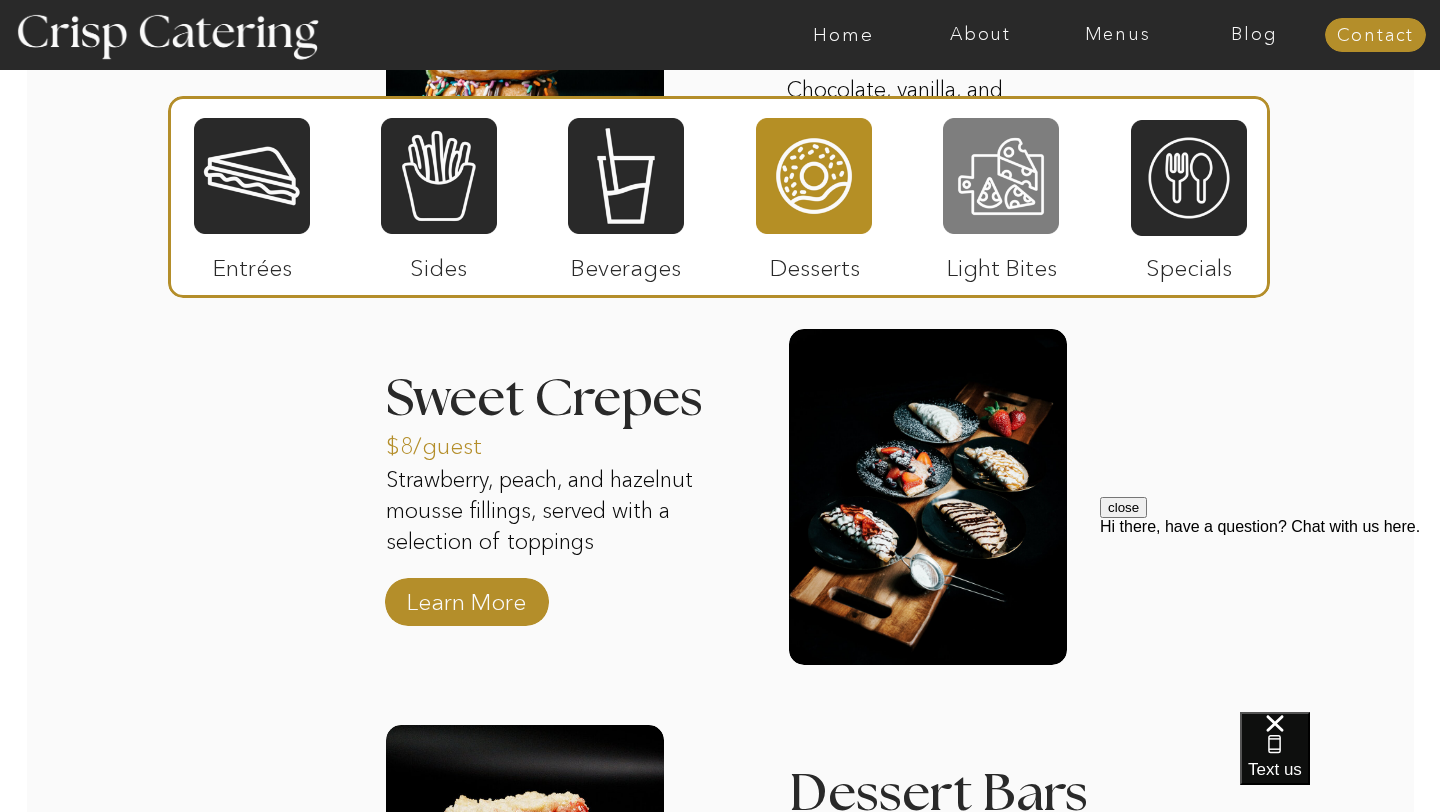 click at bounding box center [1001, 176] 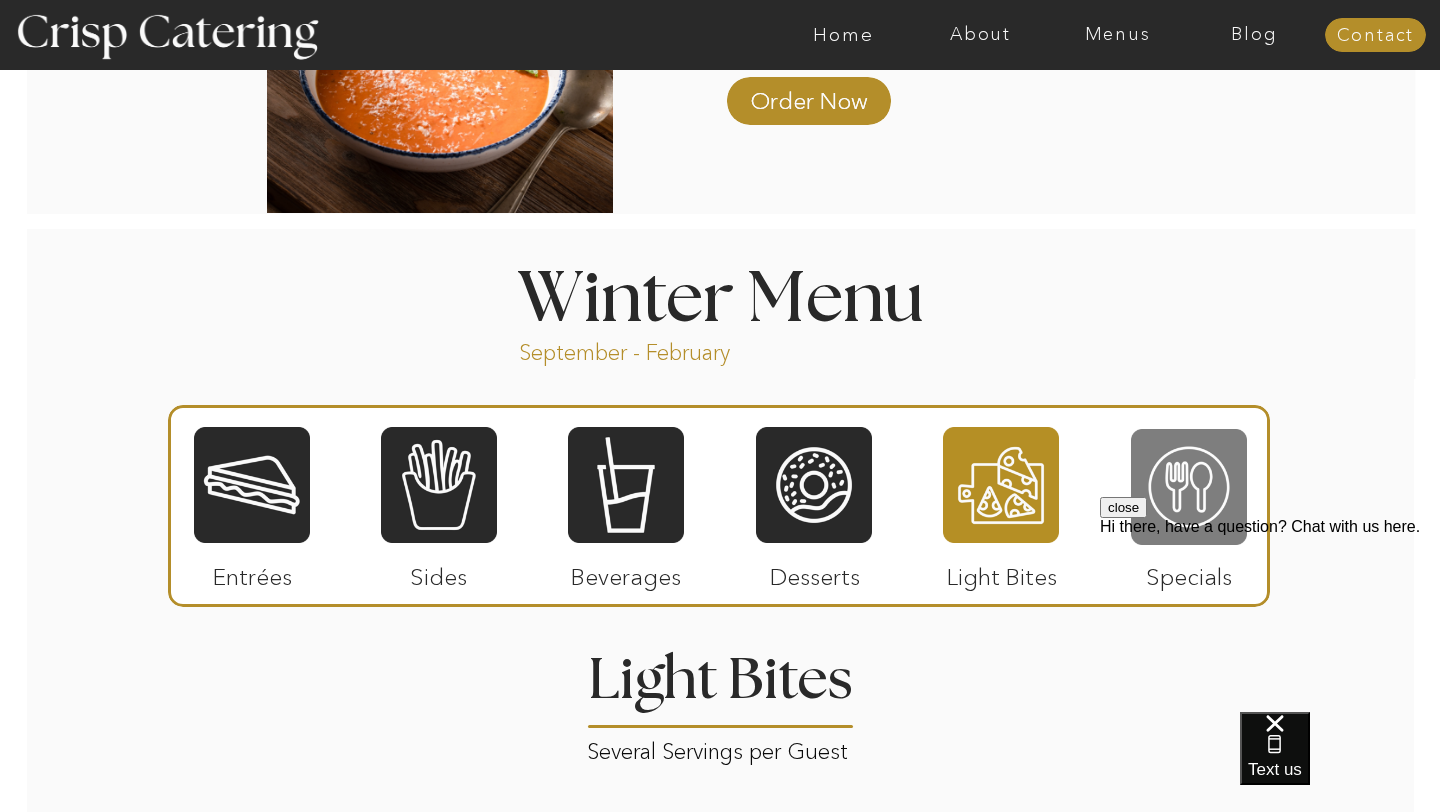 click at bounding box center [1189, 487] 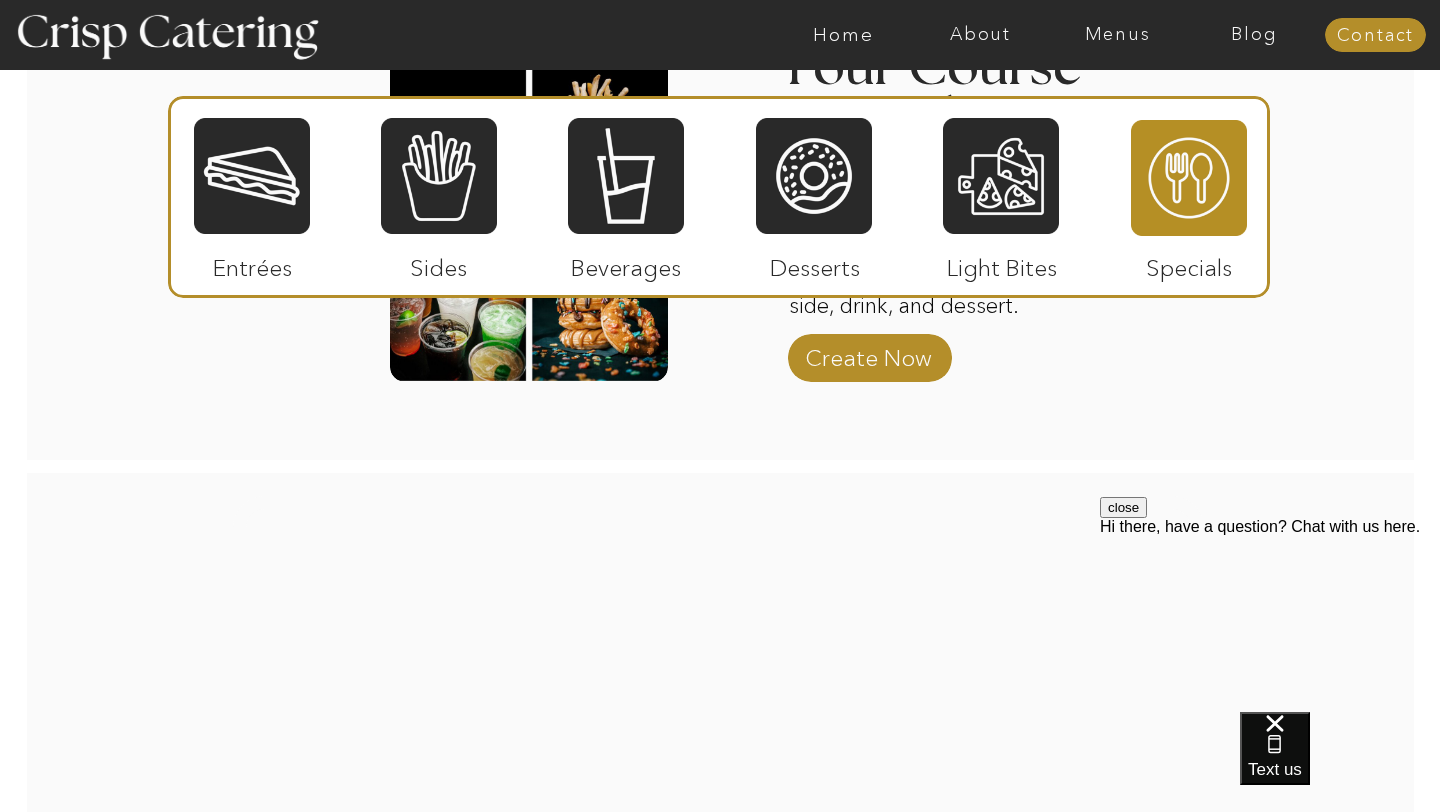 scroll, scrollTop: 3226, scrollLeft: 0, axis: vertical 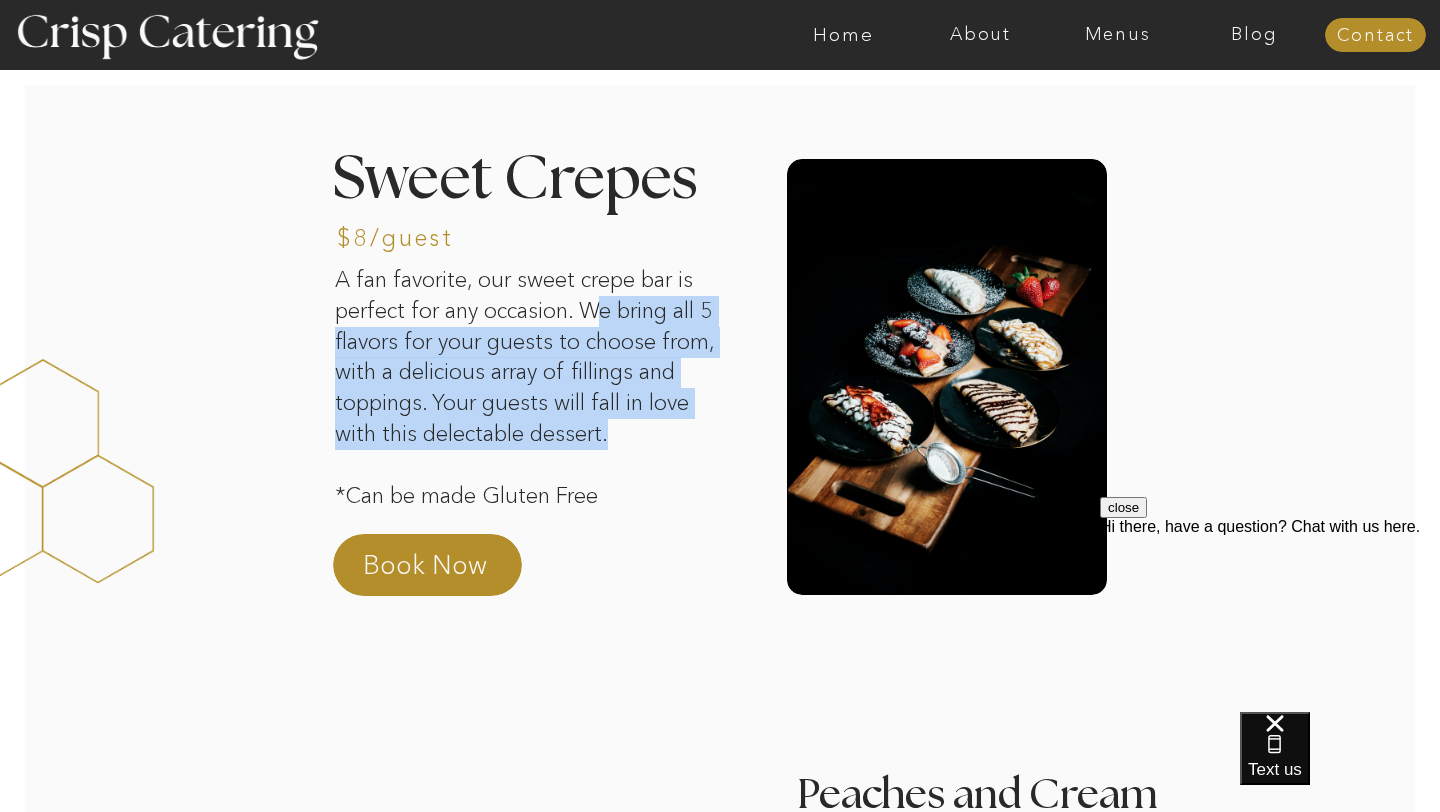 drag, startPoint x: 622, startPoint y: 447, endPoint x: 593, endPoint y: 318, distance: 132.21951 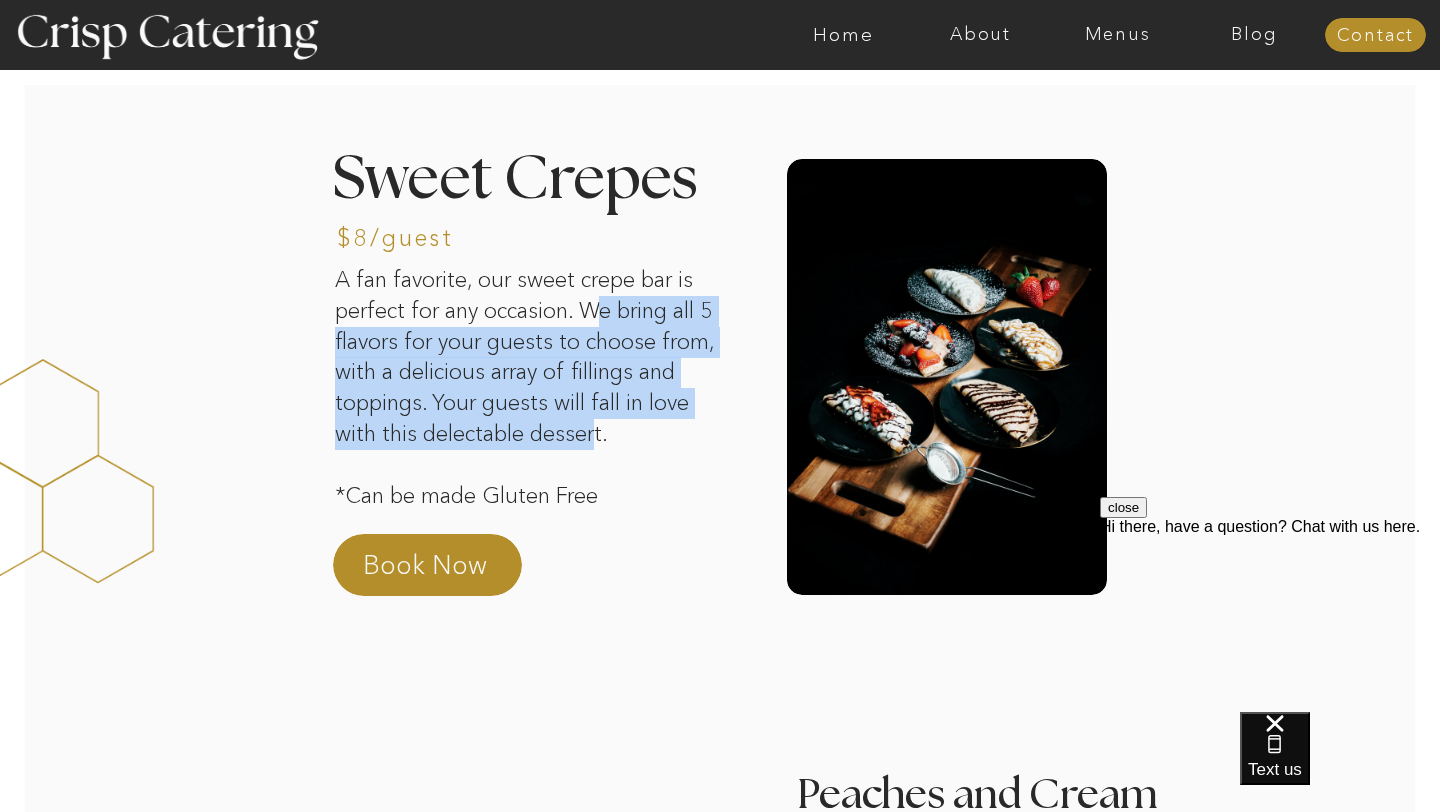 drag, startPoint x: 594, startPoint y: 309, endPoint x: 596, endPoint y: 442, distance: 133.01503 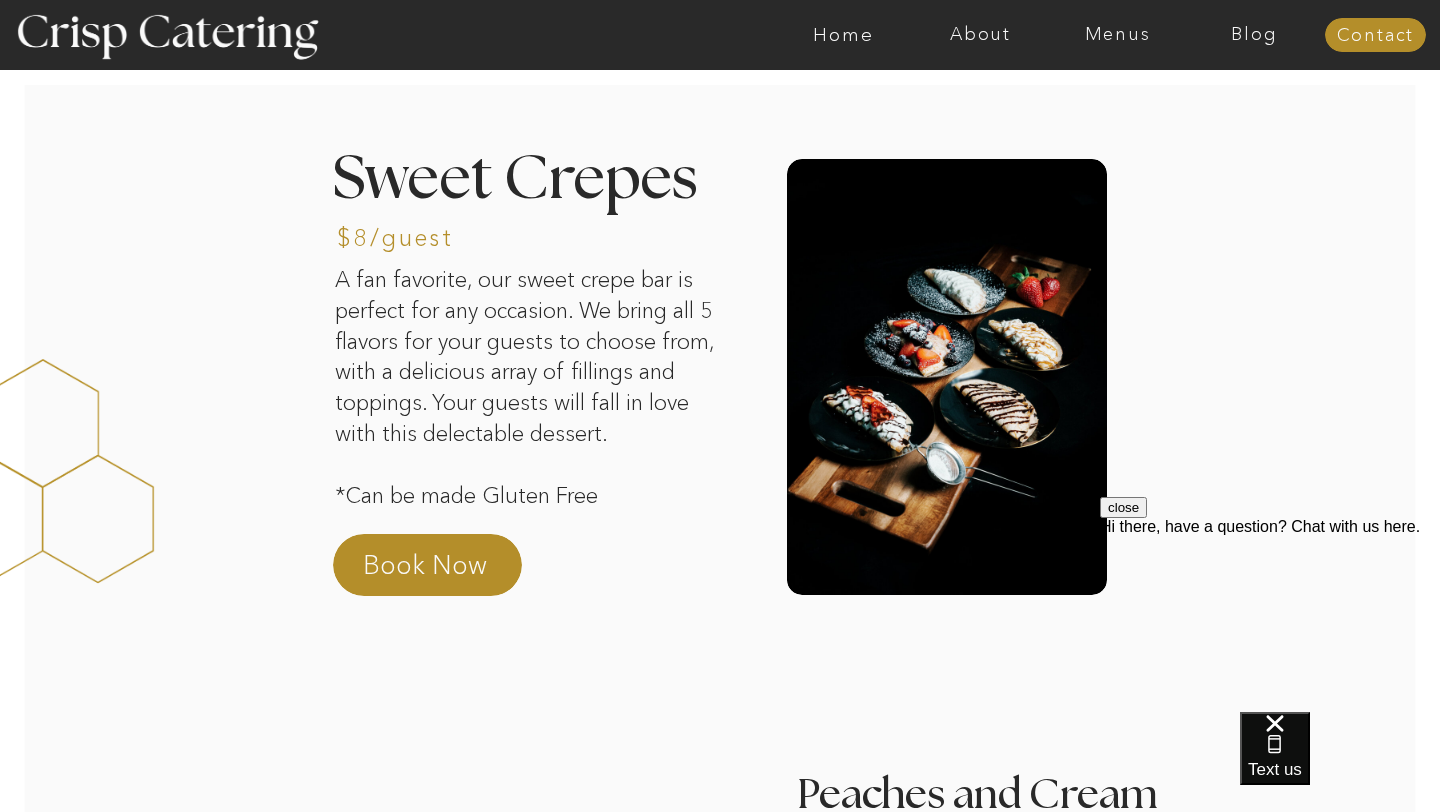 click on "A fan favorite, our sweet crepe bar is perfect for any occasion. We bring all 5 flavors for your guests to choose from, with a delicious array of fillings and toppings. Your guests will fall in love with this delectable dessert. *Can be made Gluten Free" at bounding box center (531, 392) 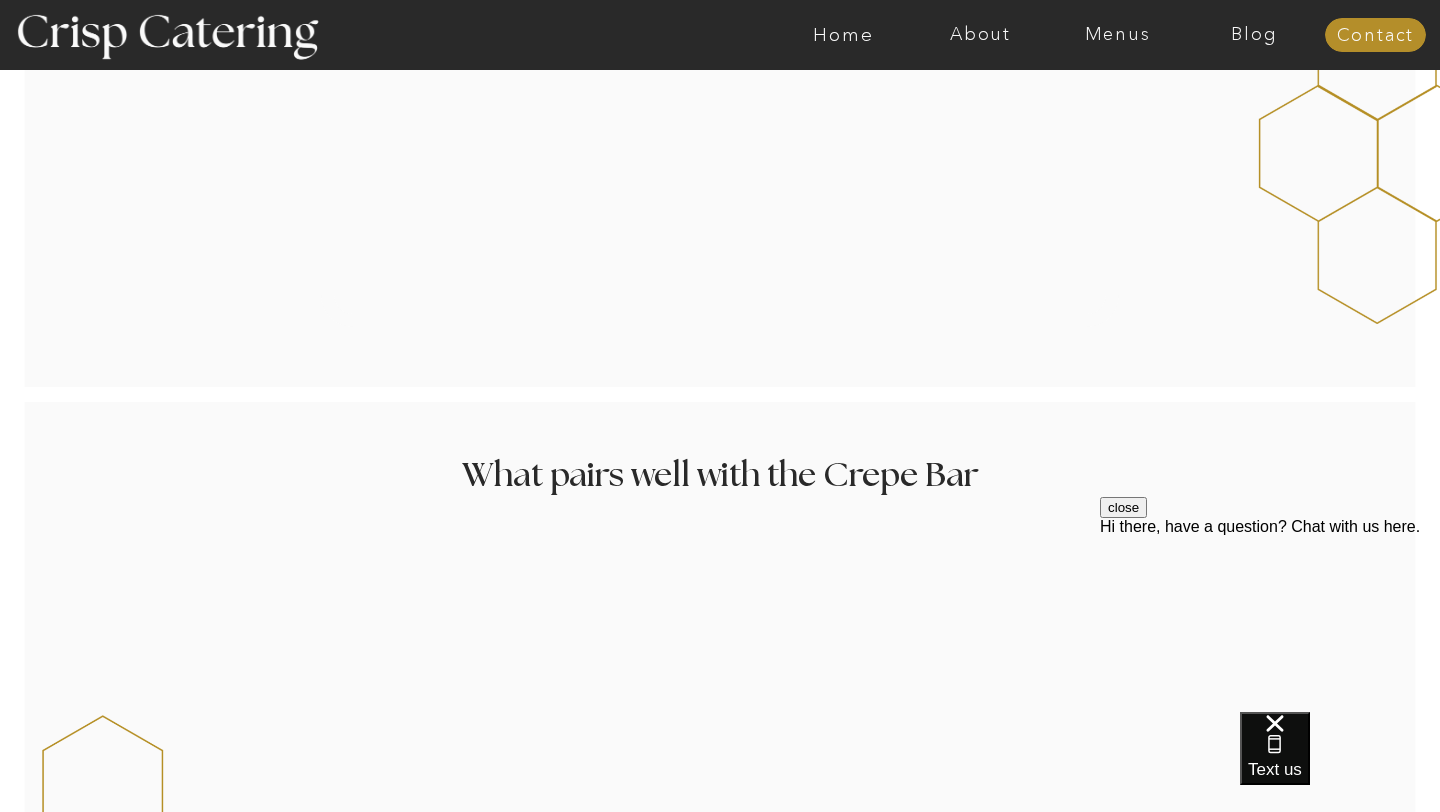 scroll, scrollTop: 2645, scrollLeft: 0, axis: vertical 